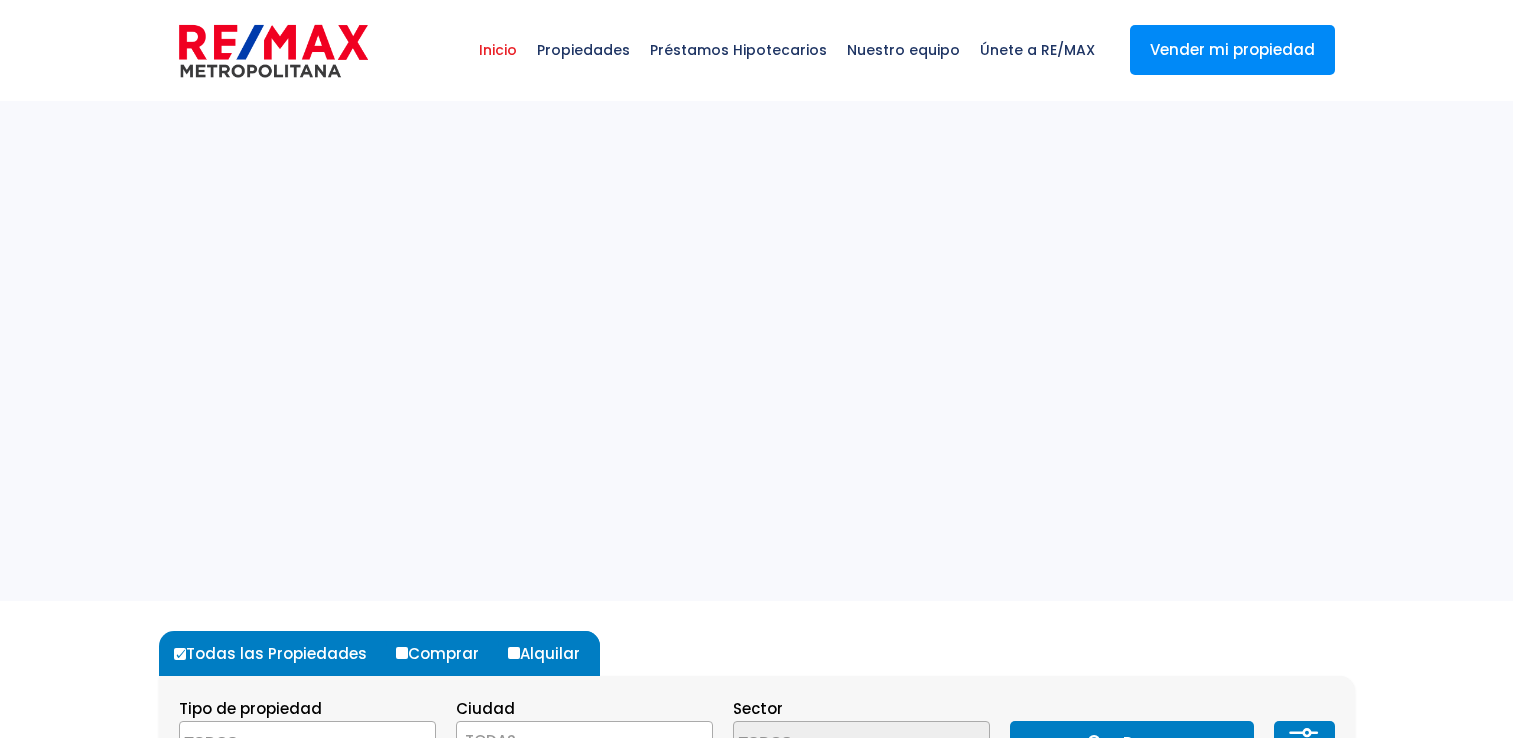 select 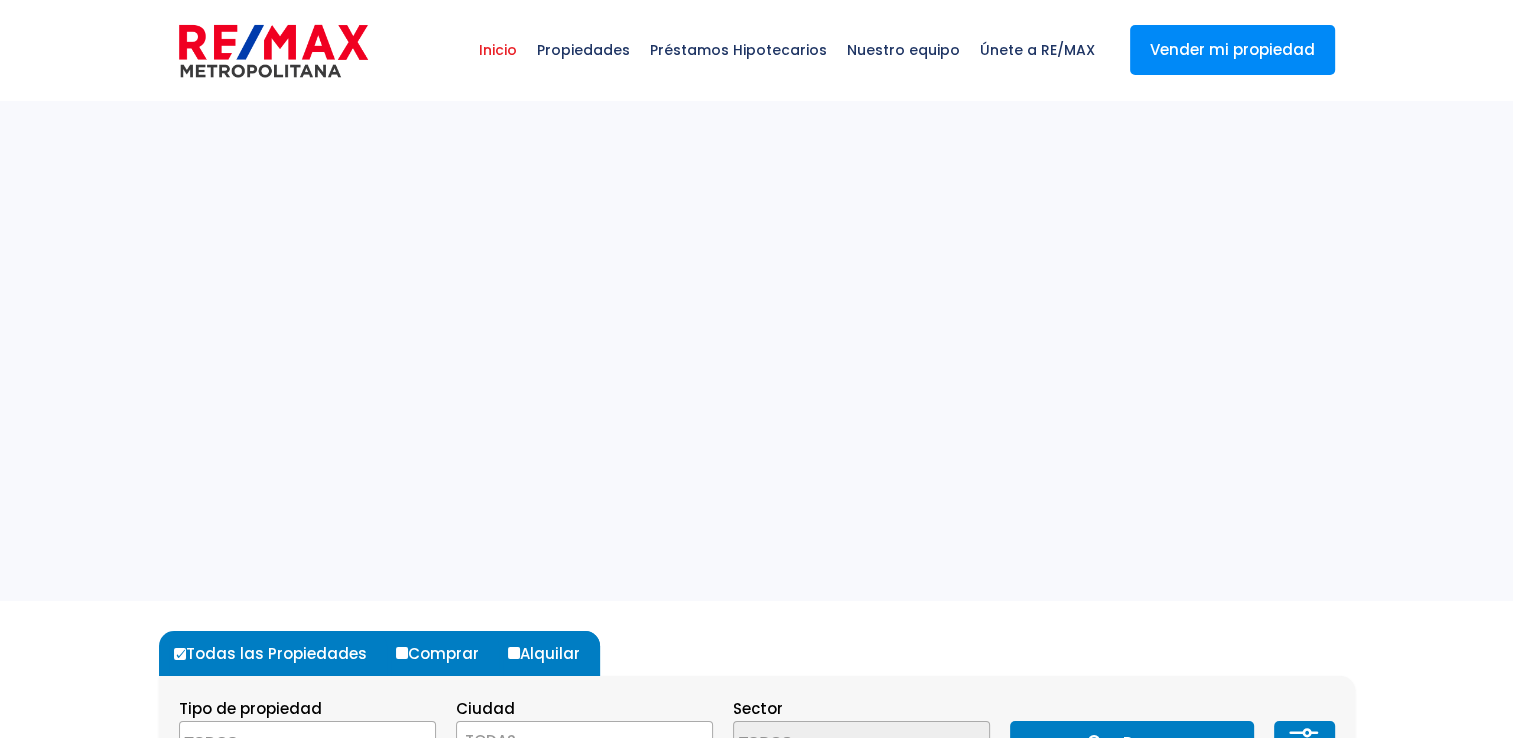 scroll, scrollTop: 0, scrollLeft: 0, axis: both 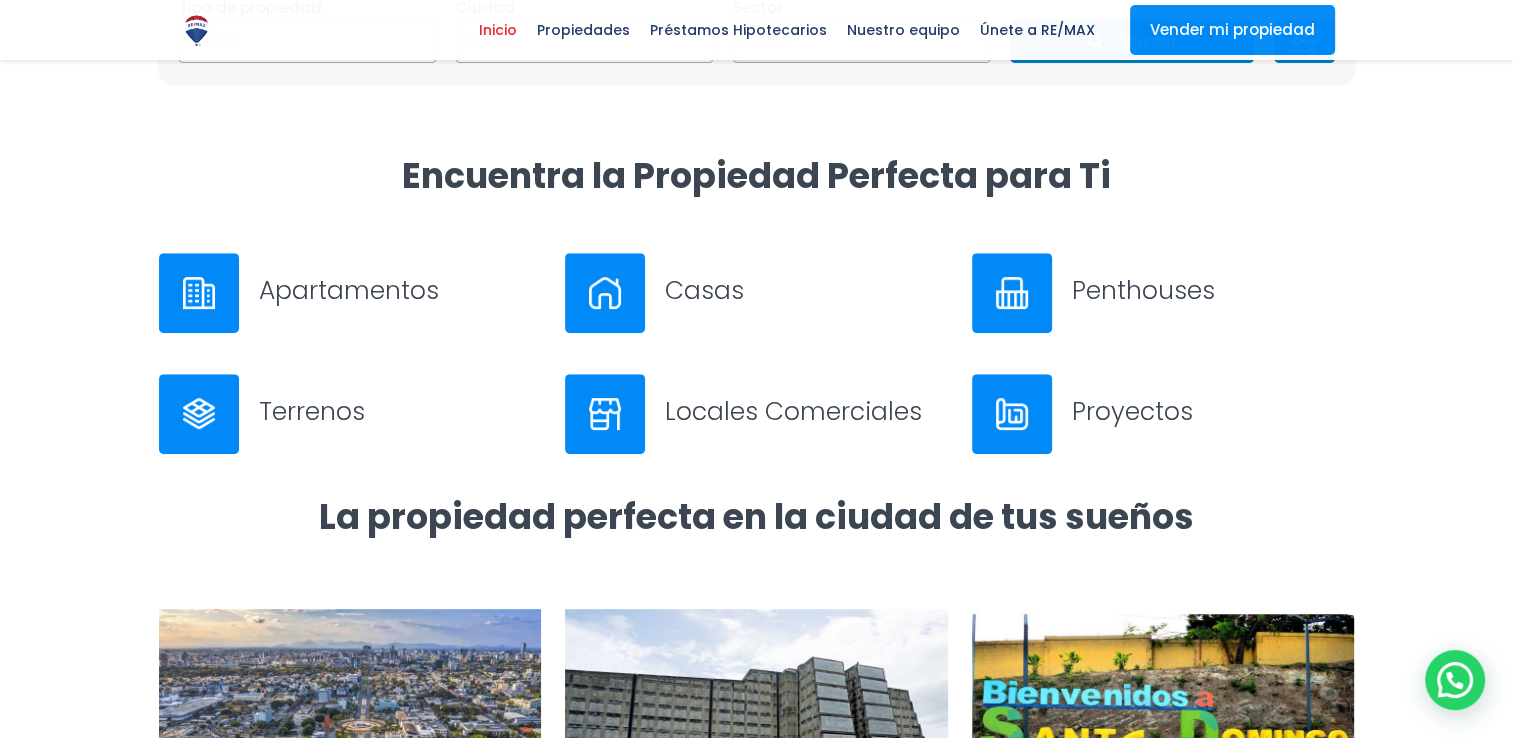 click at bounding box center [605, 293] 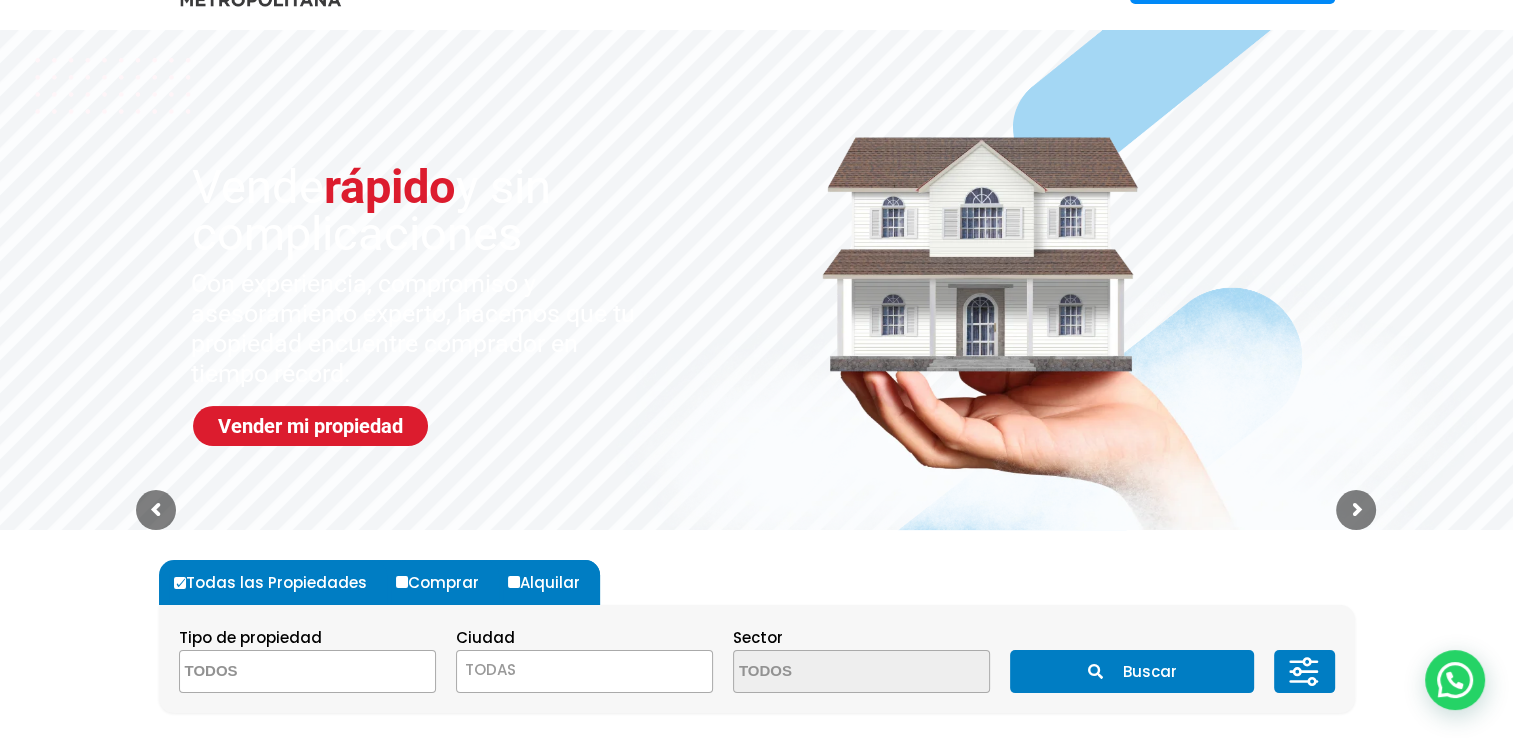 scroll, scrollTop: 0, scrollLeft: 0, axis: both 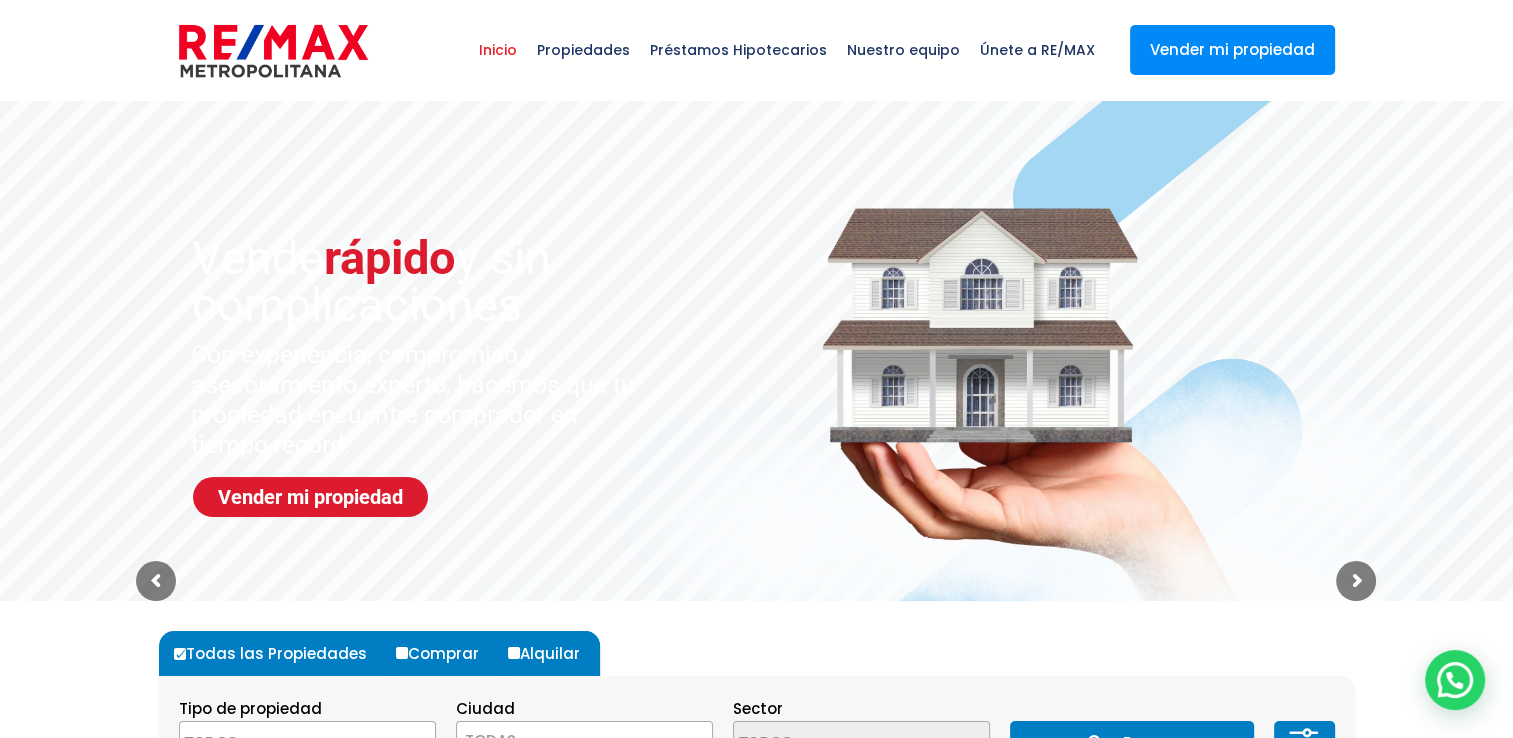 click at bounding box center (273, 51) 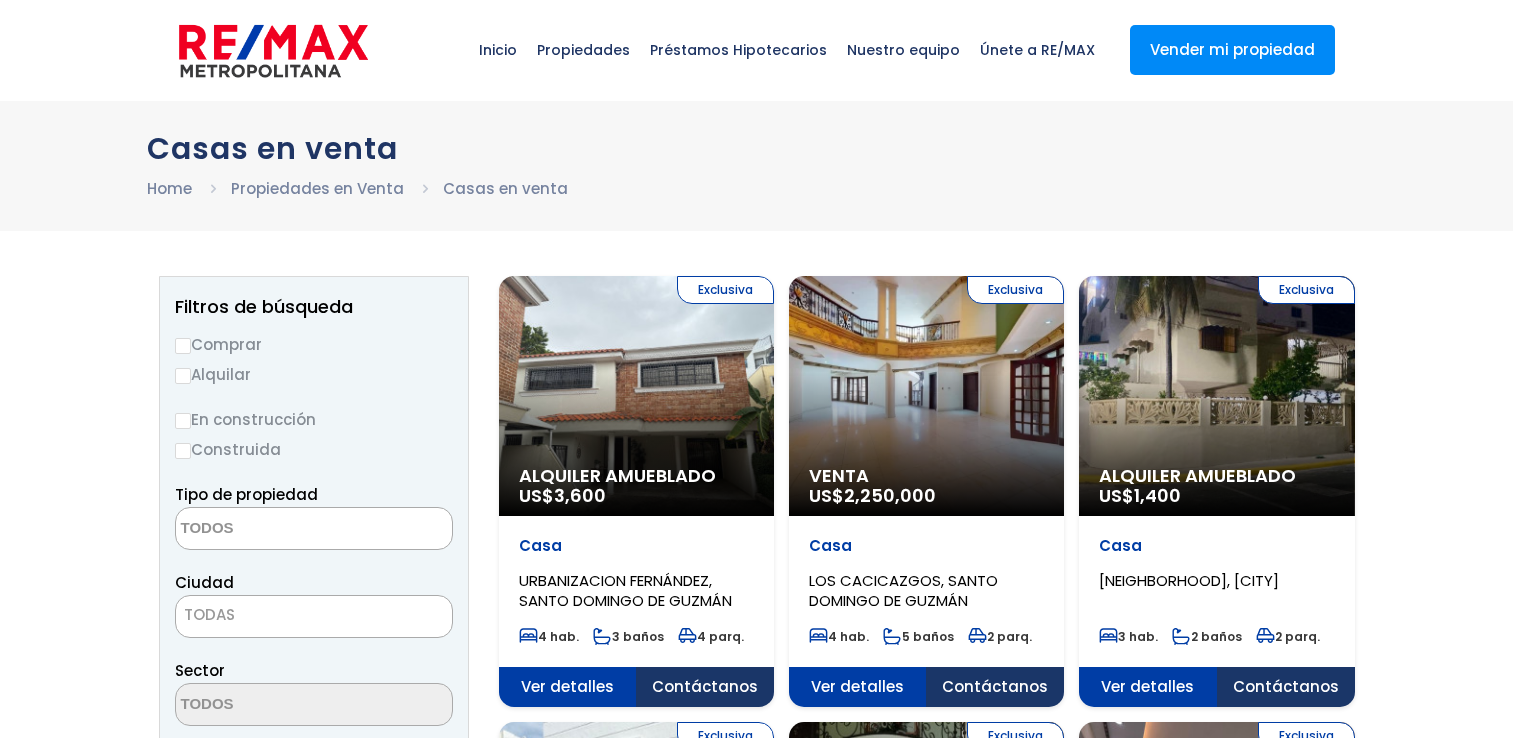 select 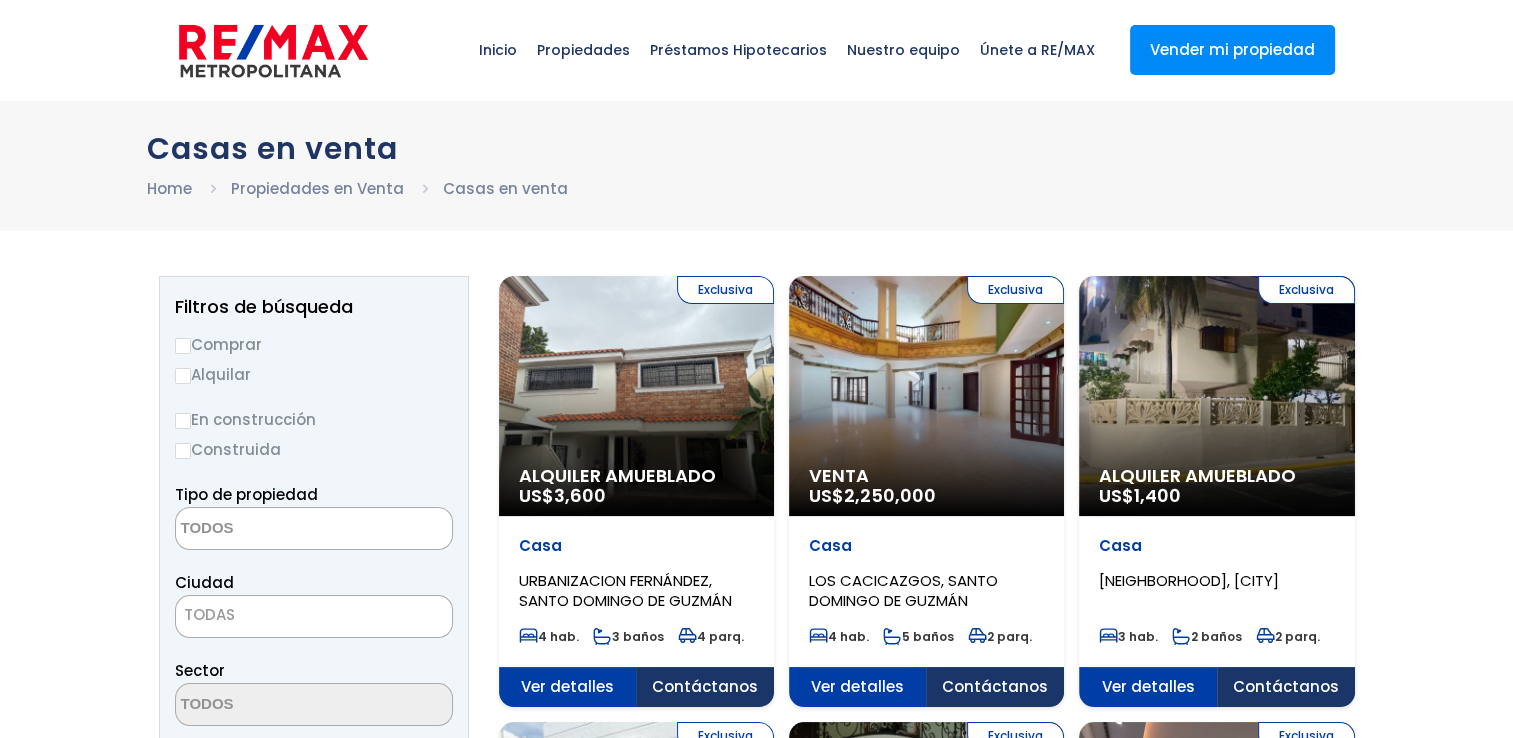 scroll, scrollTop: 0, scrollLeft: 0, axis: both 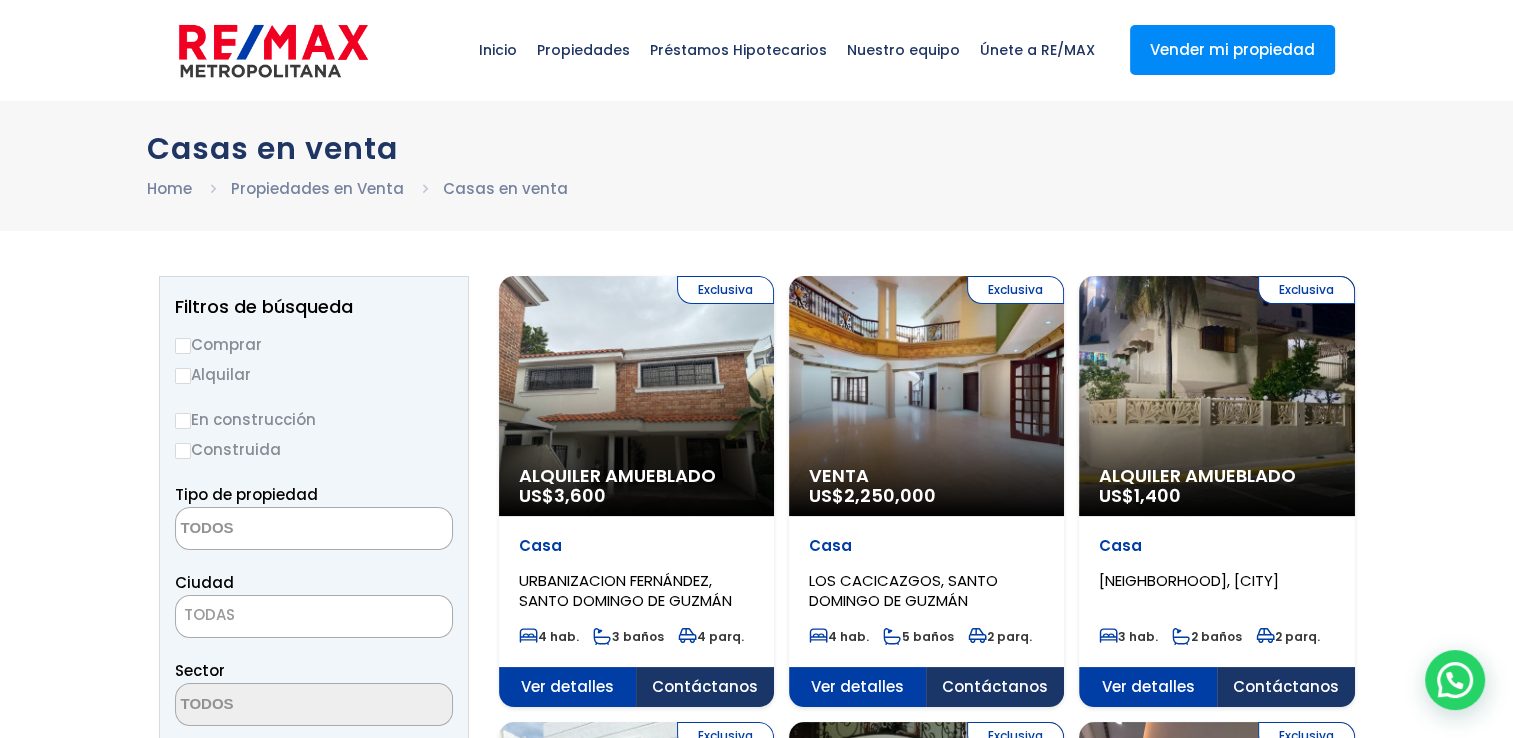click on "Comprar" at bounding box center (183, 346) 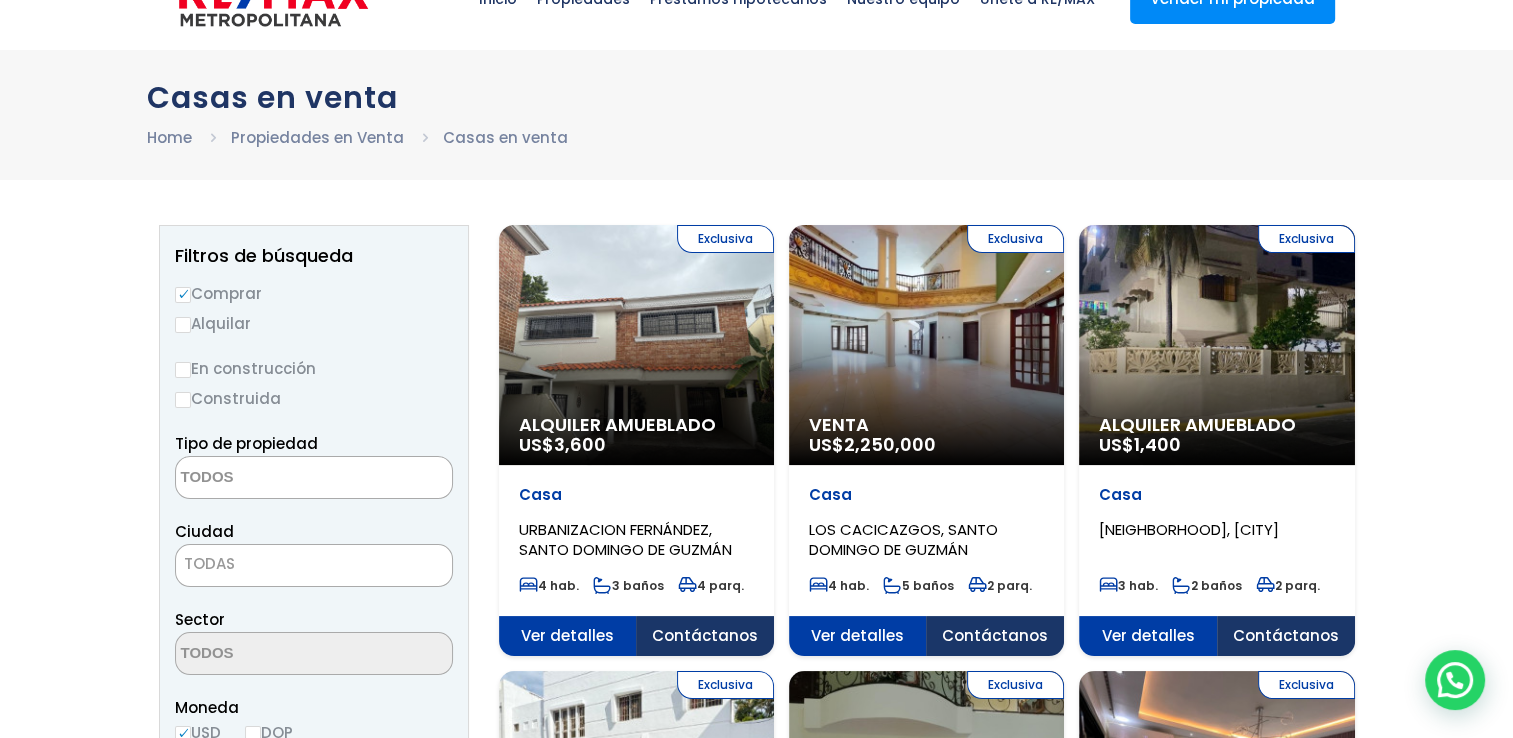 scroll, scrollTop: 100, scrollLeft: 0, axis: vertical 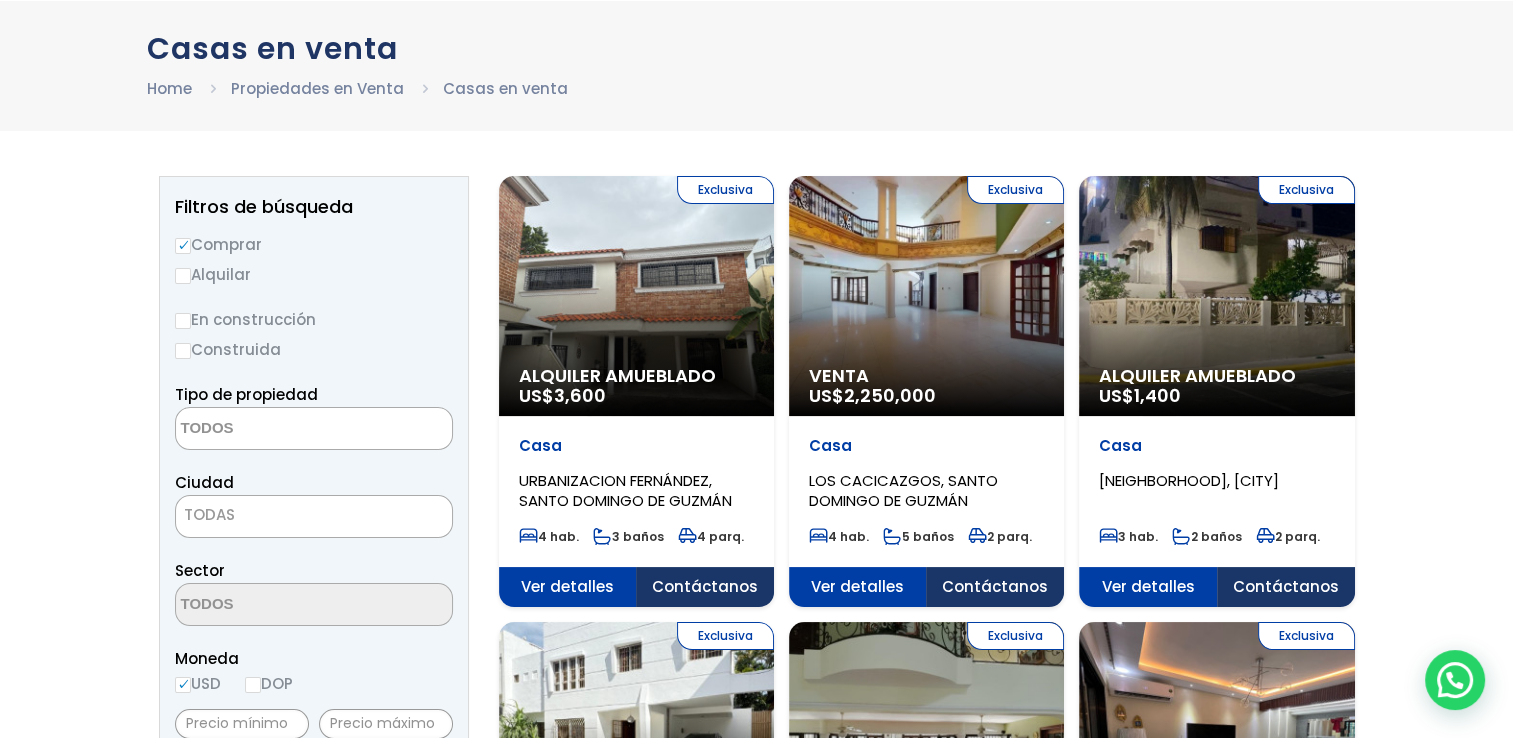 click on "En construcción
Construida" at bounding box center (314, 334) 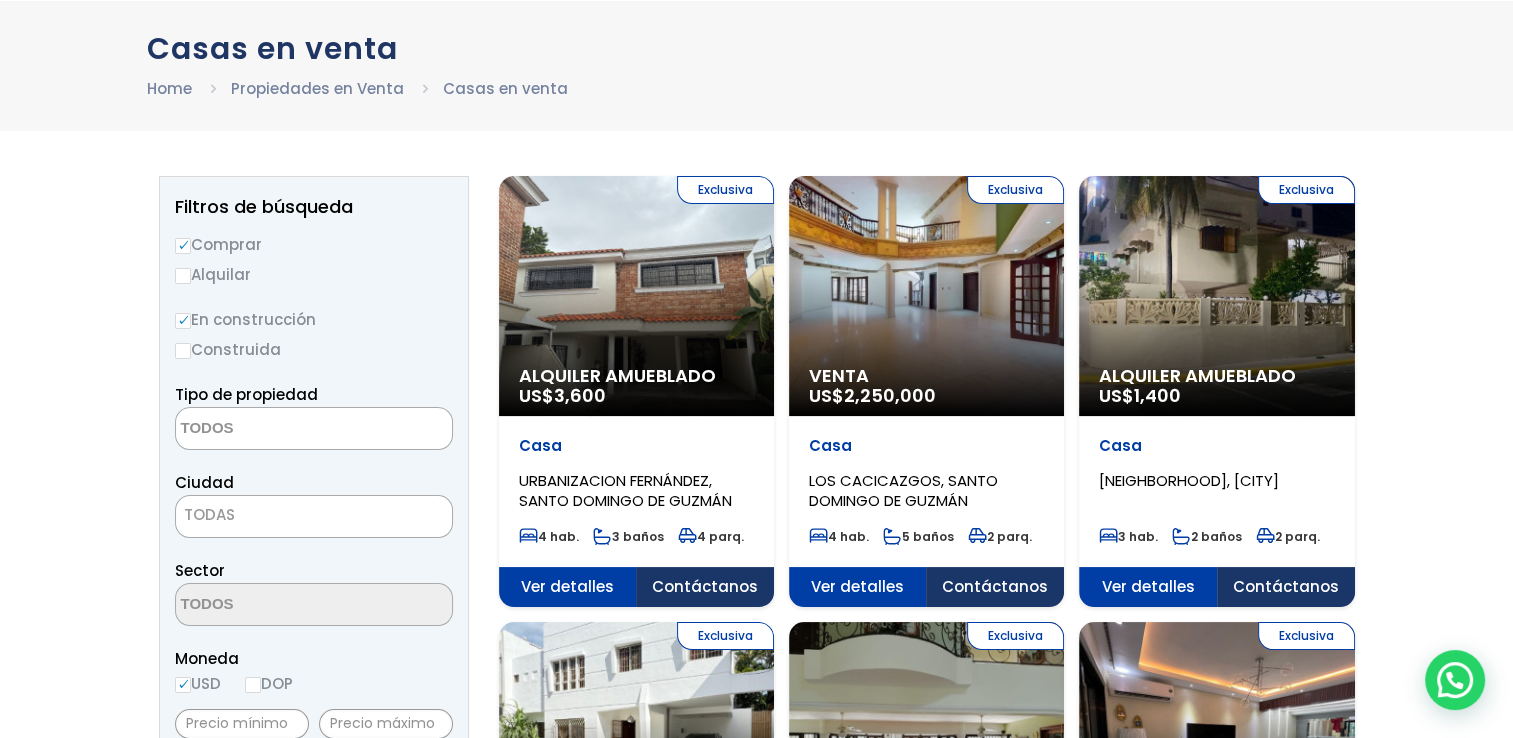click on "Construida" at bounding box center [314, 349] 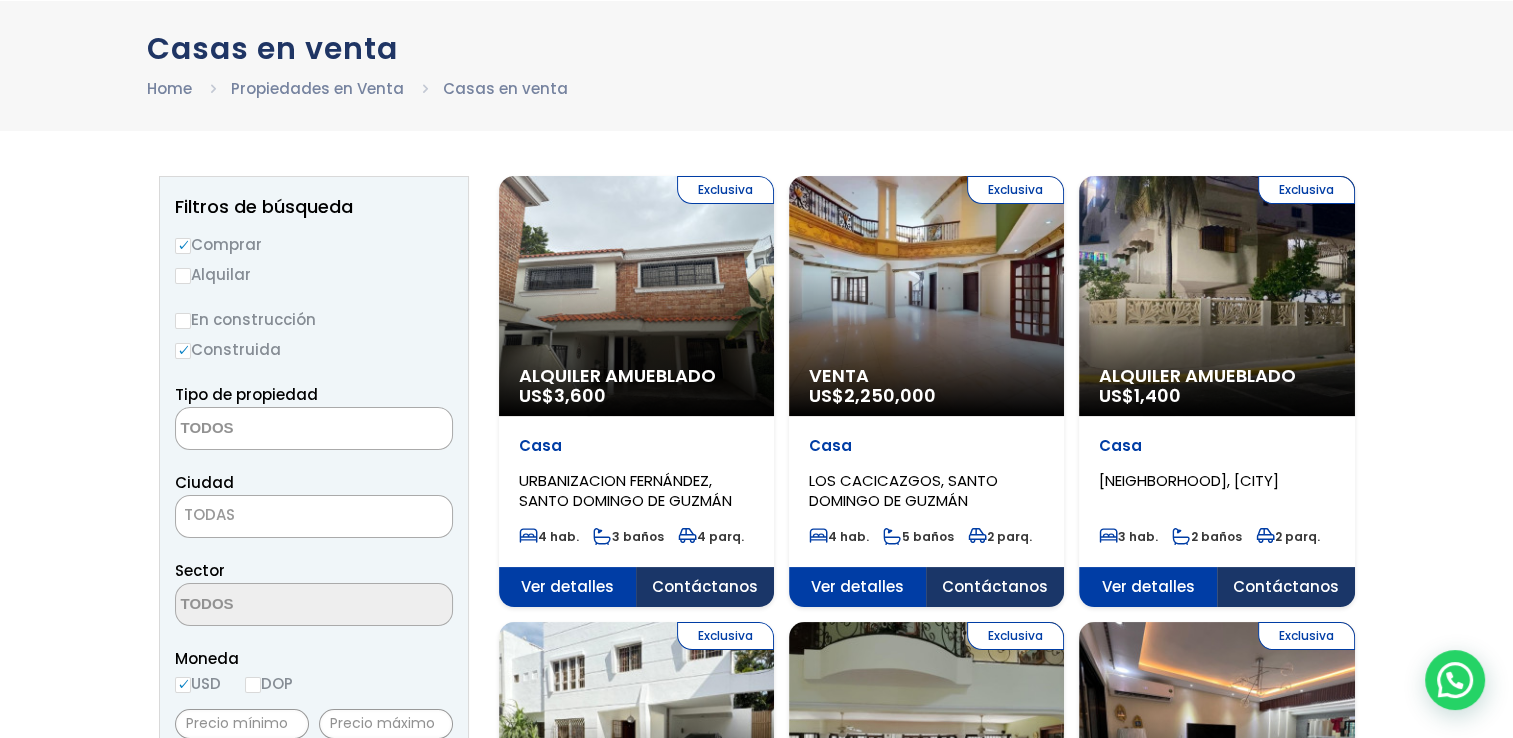 click on "En construcción" at bounding box center [183, 321] 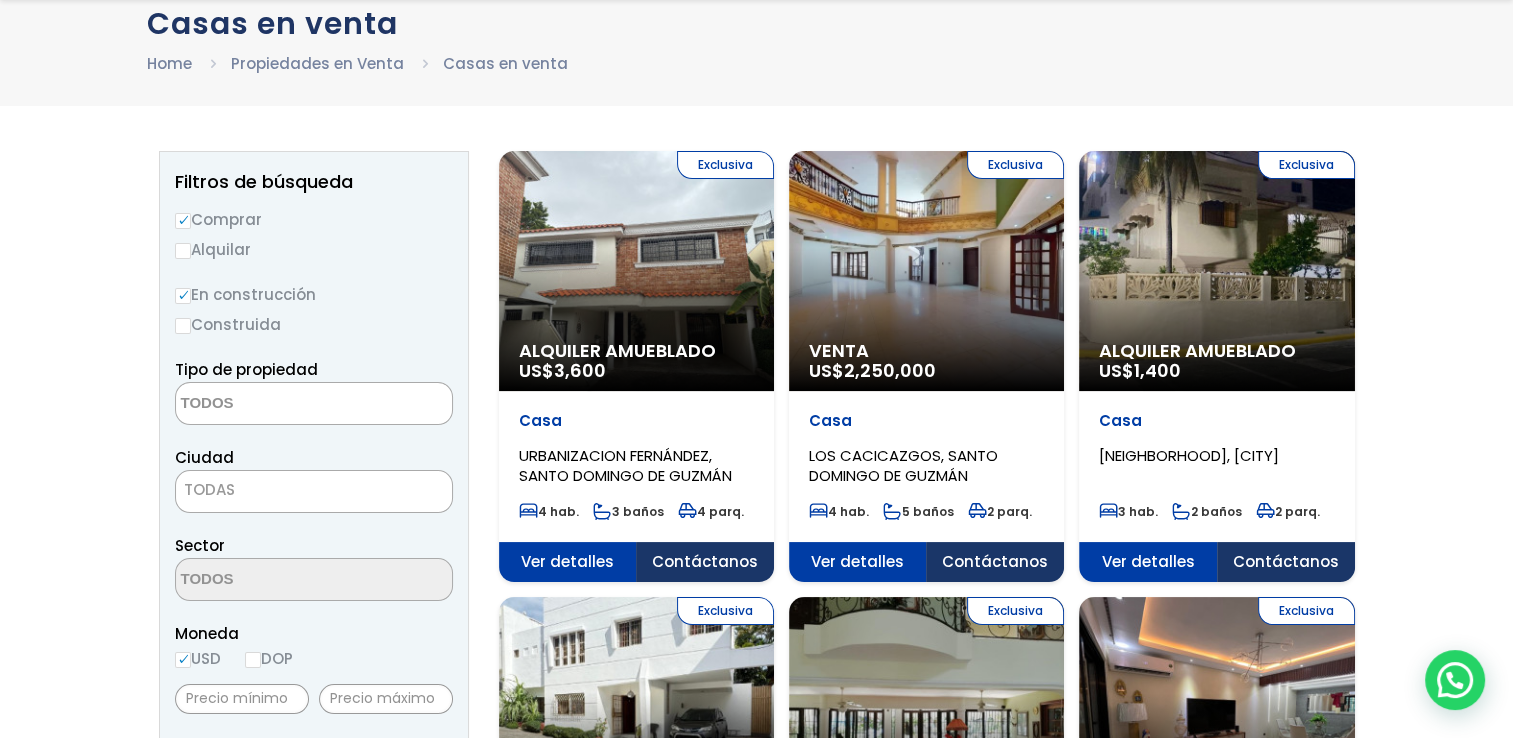 scroll, scrollTop: 200, scrollLeft: 0, axis: vertical 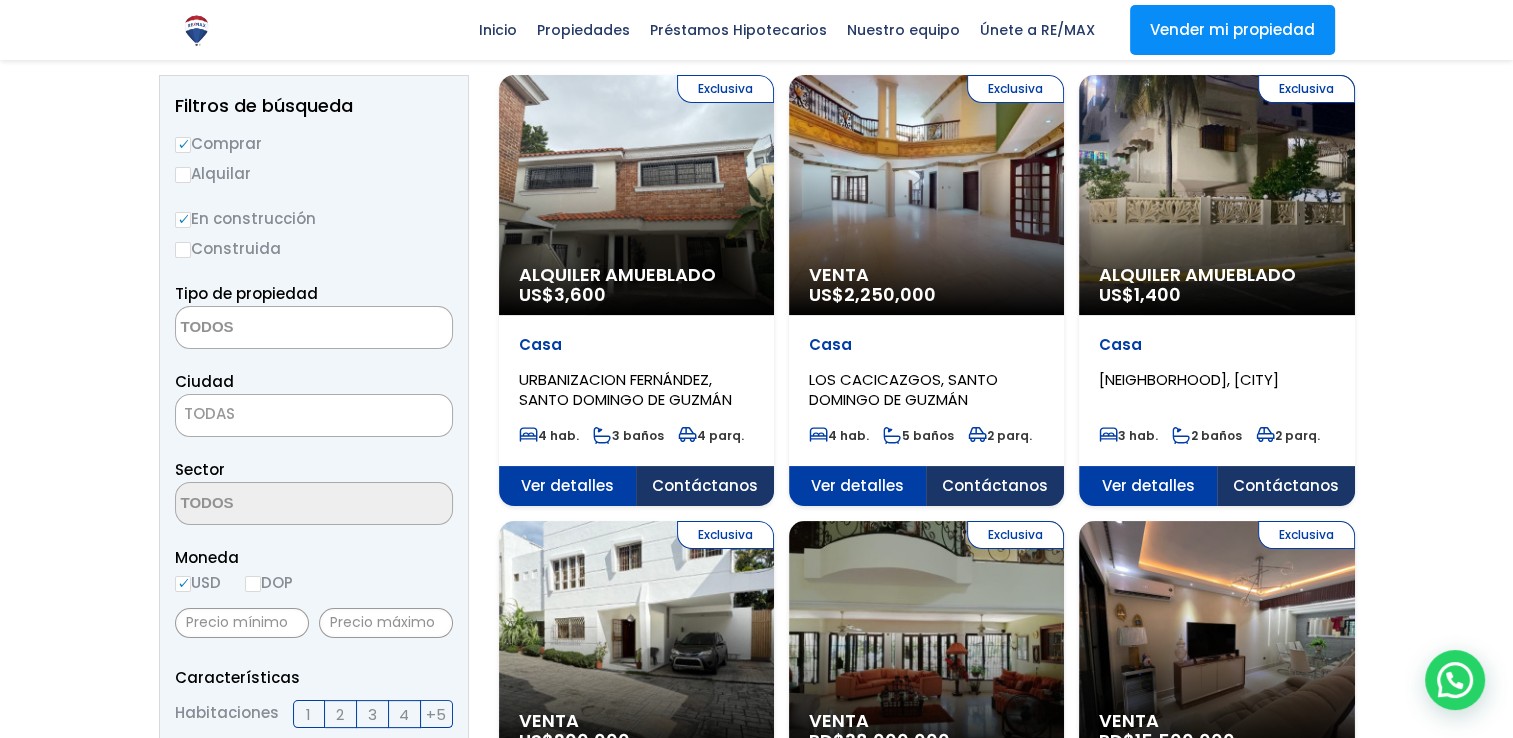 click at bounding box center (273, 328) 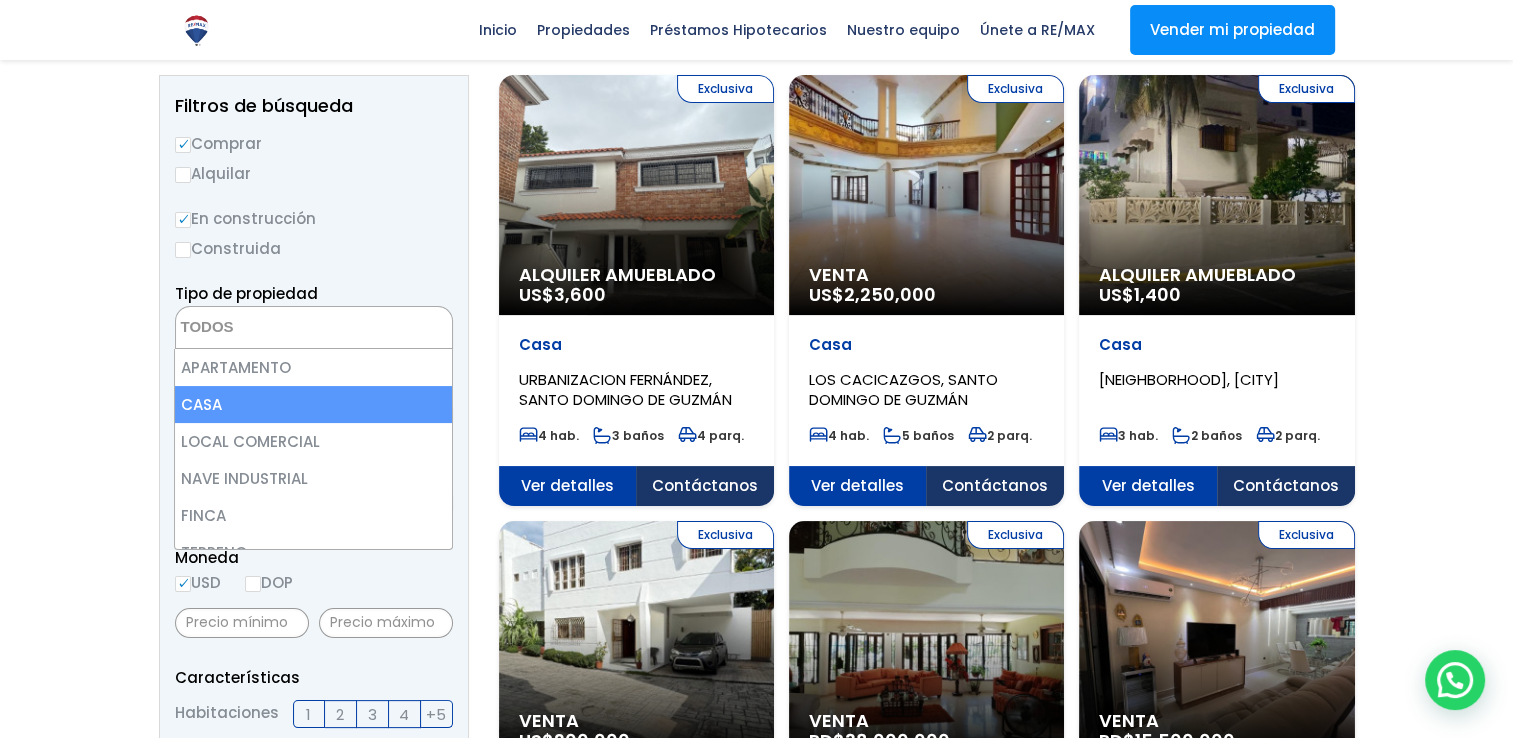 select on "house" 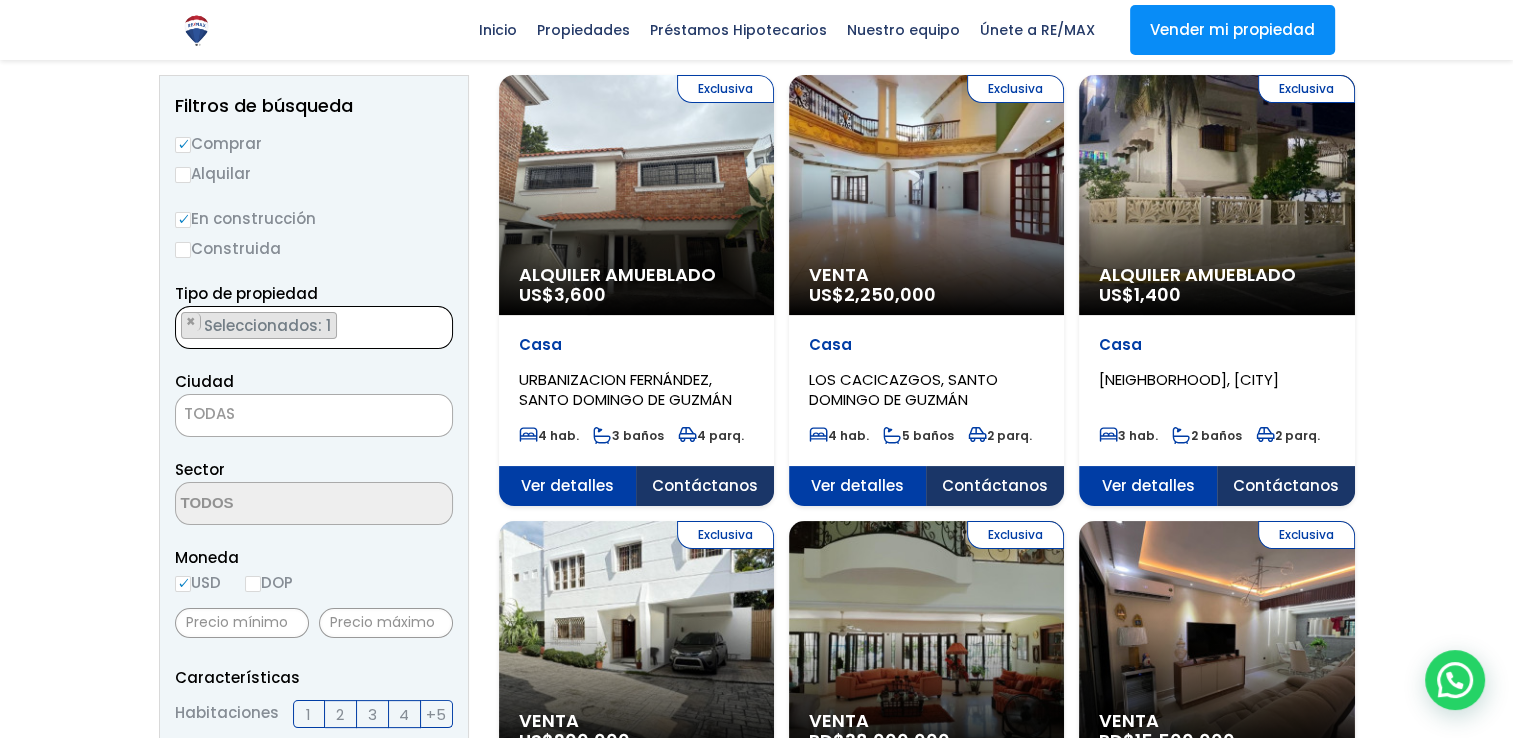 click on "TODAS" at bounding box center (314, 414) 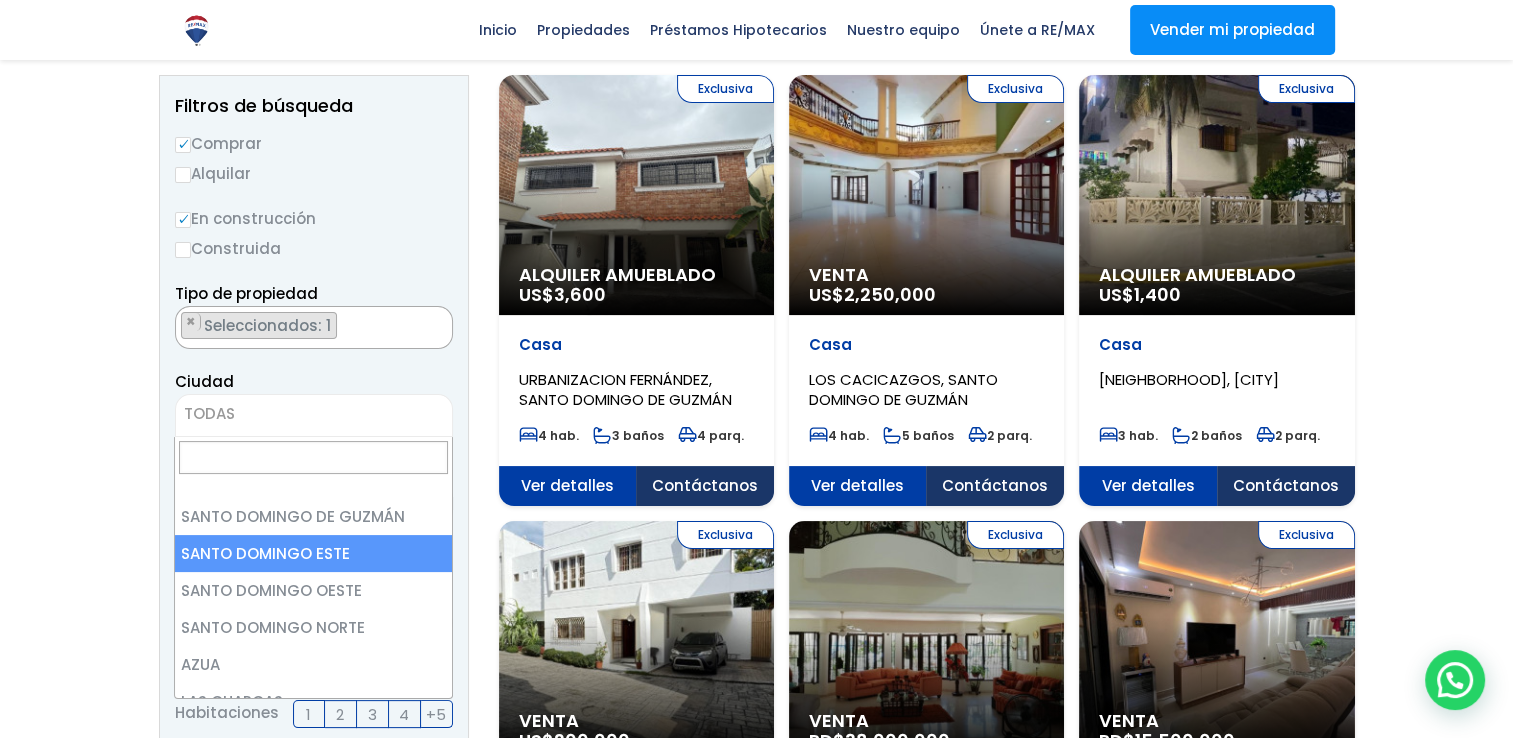 click on "Moneda" at bounding box center (314, 557) 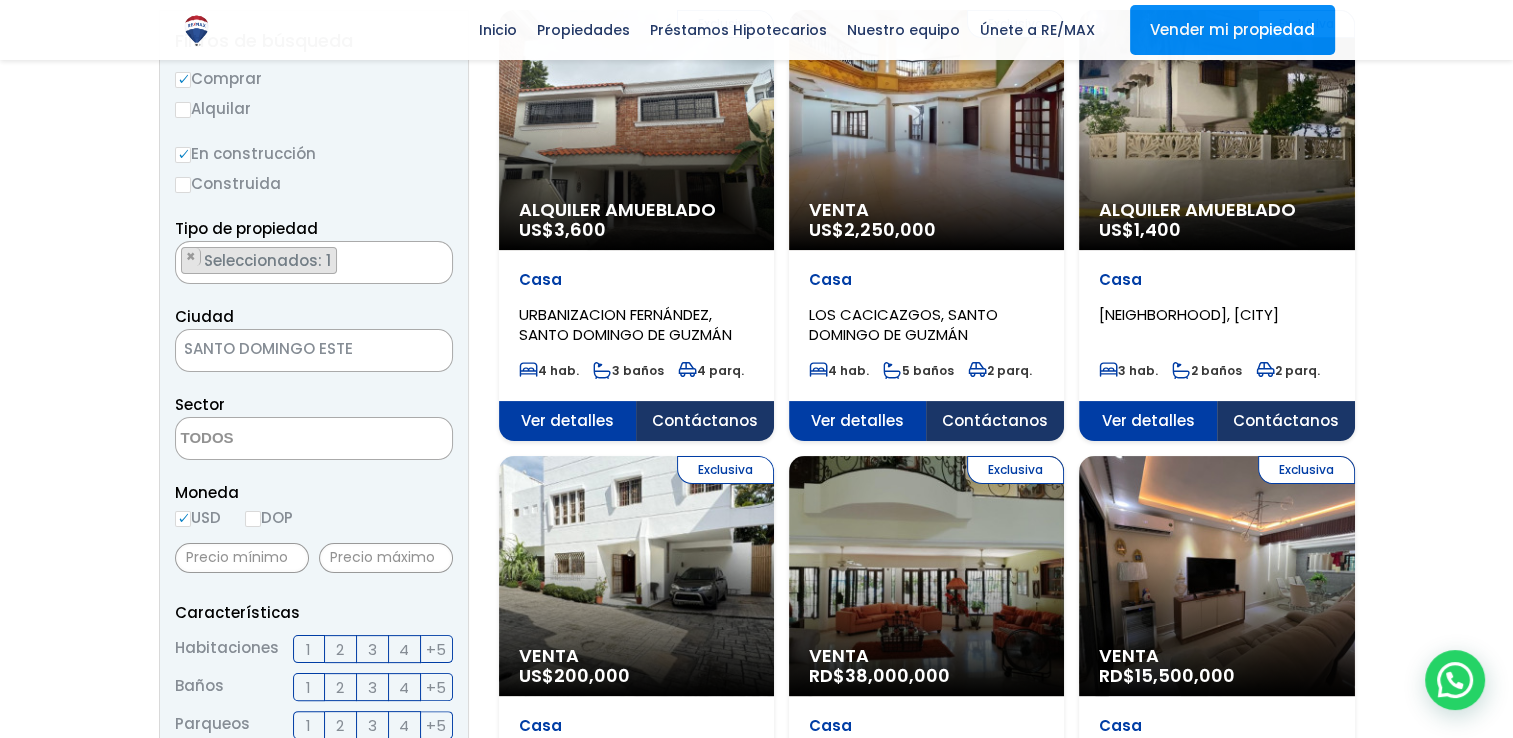 scroll, scrollTop: 300, scrollLeft: 0, axis: vertical 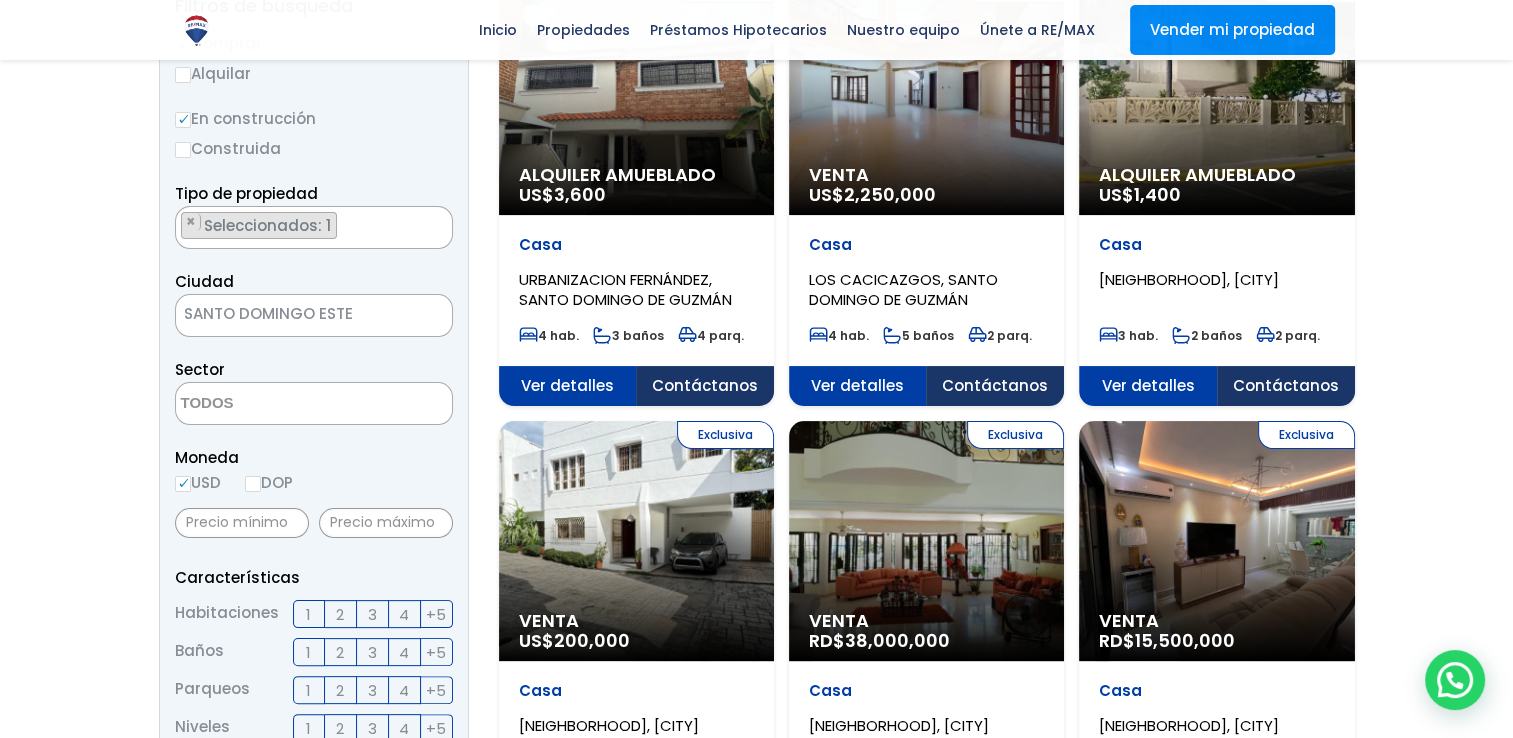 click at bounding box center (273, 404) 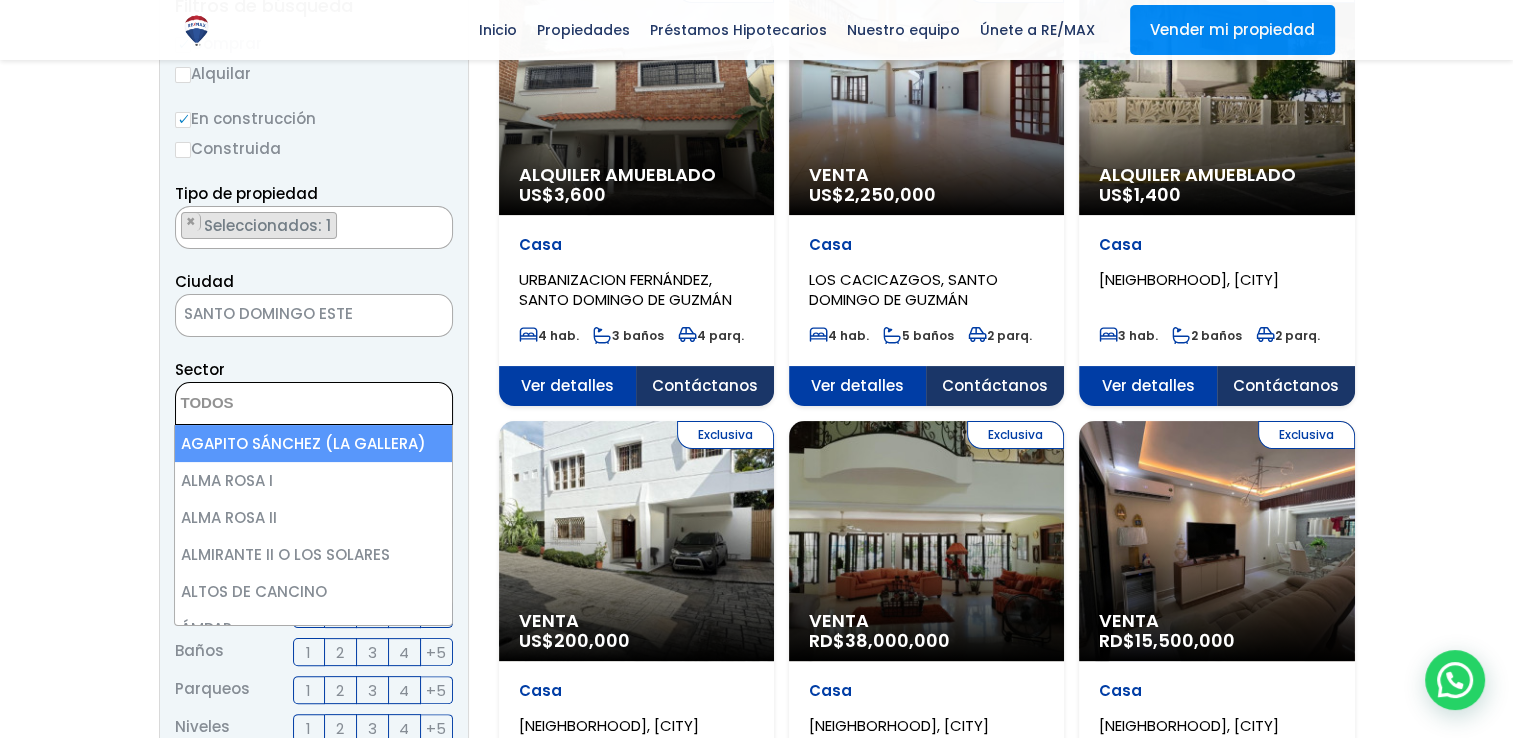 click on "Sector
AGAPITO SÁNCHEZ (LA GALLERA) ALMA ROSA I ALMA ROSA II ALMIRANTE II O LOS SOLARES ALTOS DE CANCINO ÁMBAR ANA TERESA BALAGUER ANACAONA Avenida Charles de Gaulle AVENIDA ESPAÑA BARRIO NUEVO BATEY EL NARANJO BATEY MONSERRAT BELLA VISTA BELLEZA DE LOS ALTOS O RESIDENCIAL DON MIGUEL BOULEVARD DEL FARO BRISAS DE LA CHARLES BRISAS DE MENDOZA BRISAS DEL ESTE BUENAVENTURA CABIRMA DEL ESTE CALERO CANAÁN CANCINO CANCINO ADENTRO CANCINO AFUERA CANCINO I CANCINO II CANTA LA RANA O SANTO TOMAS DE AQUINO CASITAS DE MADERA CERROS DEL OZAMA CIUDAD DE LOS TRABAJADORES CIUDAD DEL ALMIRANTE CIUDAD JUAN BOSCH COLINA DEL ESTE CORALES DEL SUR CORTO BOLO I Y II EL BONITO EL CABRETO EL CACHÓN DE LA RUBIA EL CHUCHO EL CUATRO EL DIQUE EL ESTABLO EL INVI EL MANGO EL MUELLE EL PROGRESO EL PUENTE EL ROSAL EL TAMARINDO EL VALIENTE ENSANCHE FELICIDAD ENSANCHE ISABELITA II ENSANCHE OZAMA EUGENIO MARÍA DE HOSTOS FRANCISCO DEL ROSARIO SÁNCHEZ GÉNESIS HAINAMOSA INVI CEA INVIMOSA M.O I" at bounding box center [314, 391] 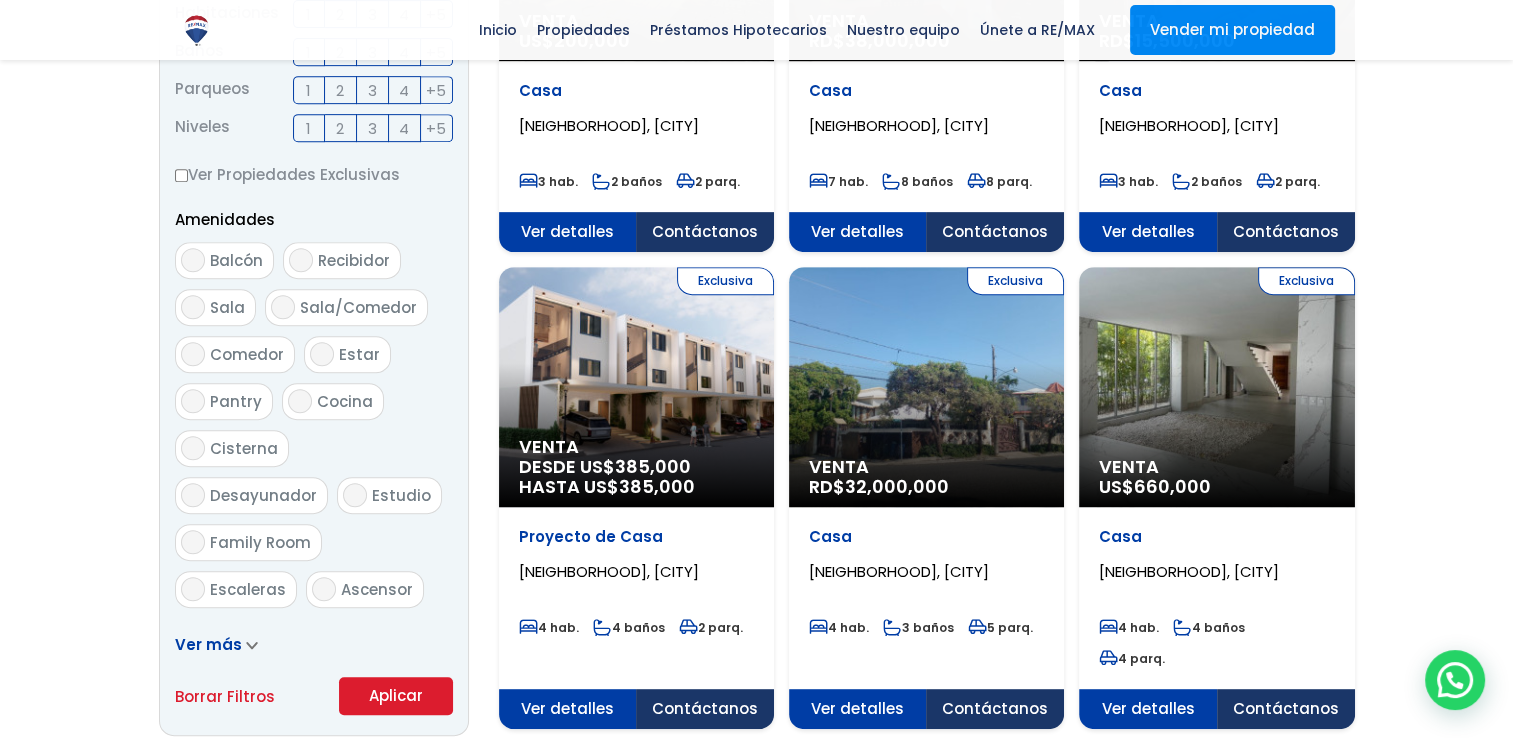 scroll, scrollTop: 1200, scrollLeft: 0, axis: vertical 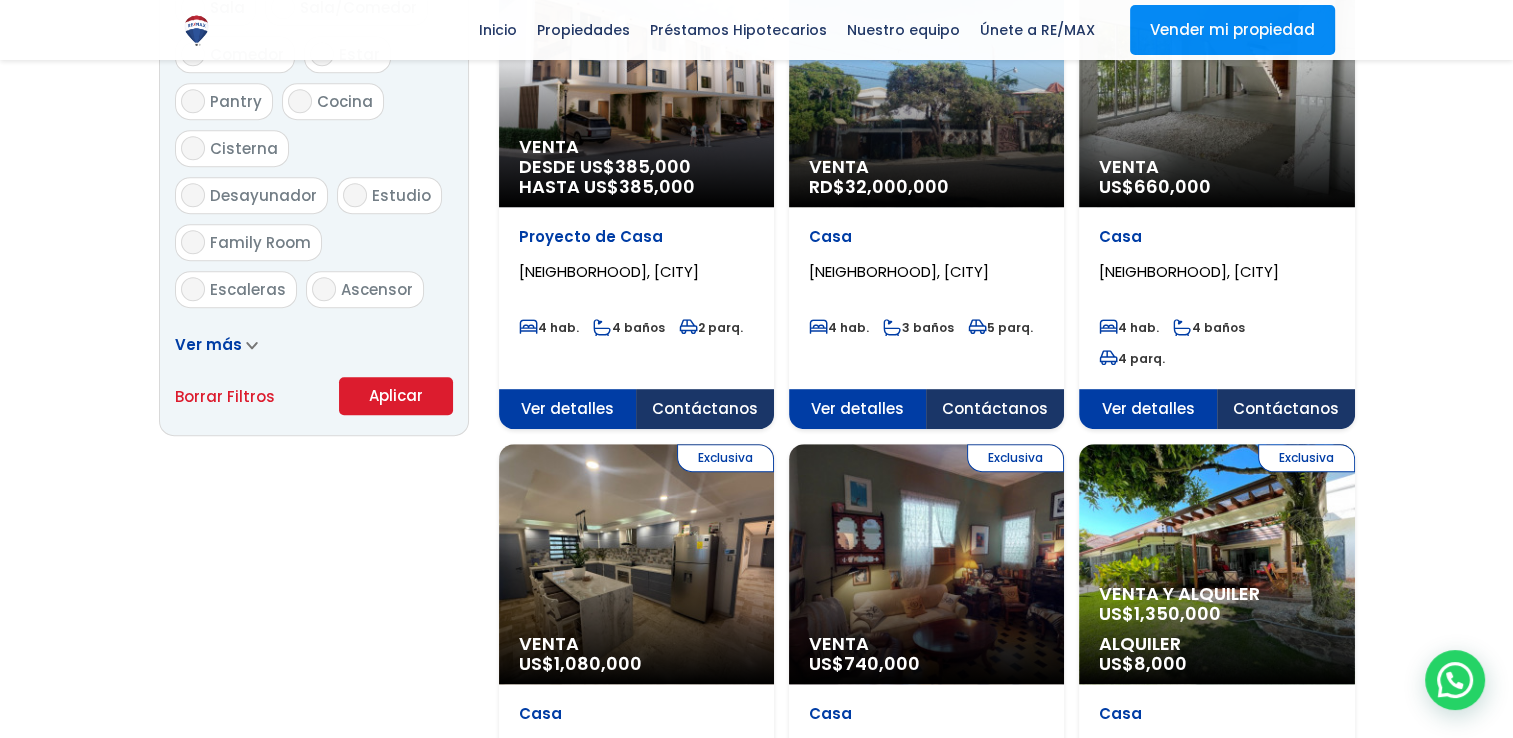 click on "Aplicar" at bounding box center (396, 396) 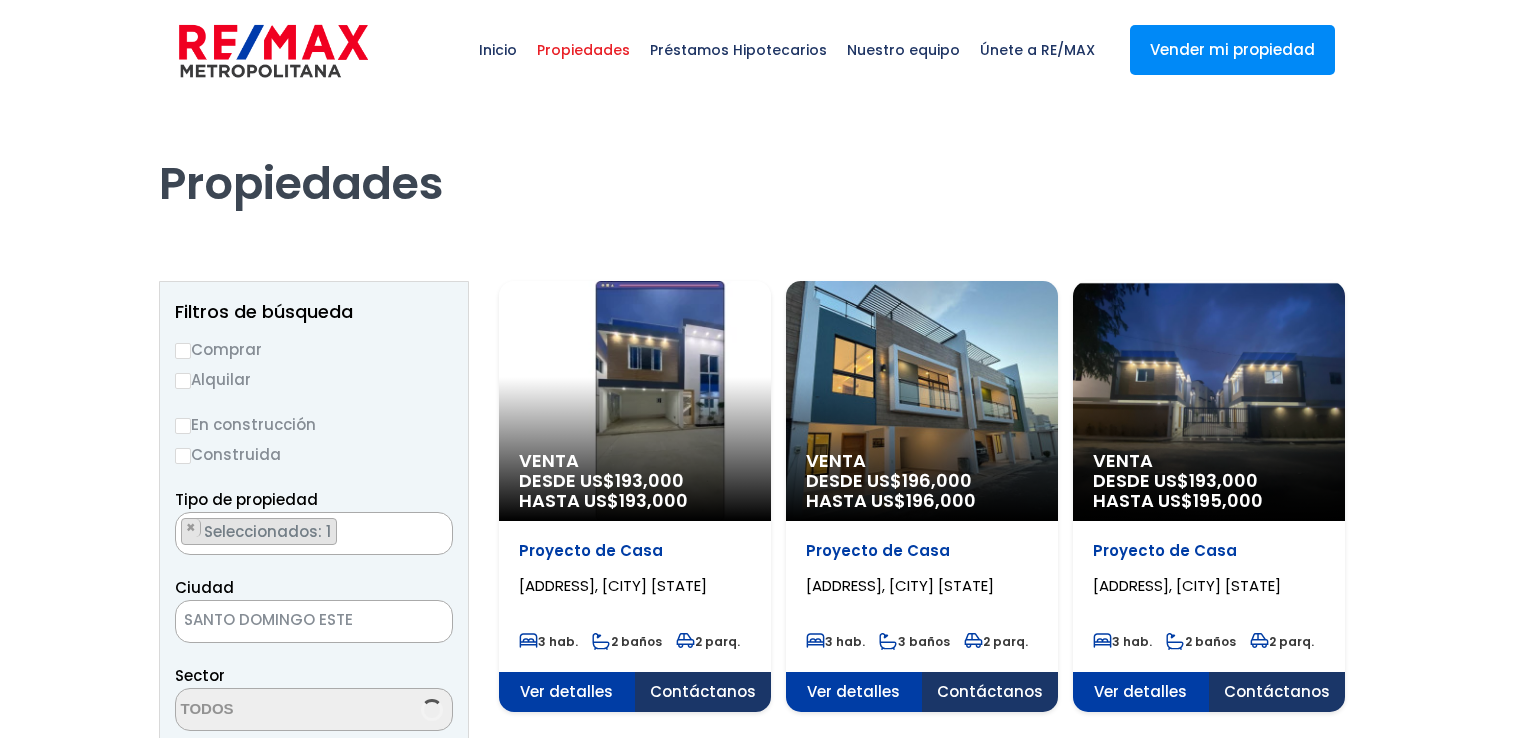 scroll, scrollTop: 0, scrollLeft: 0, axis: both 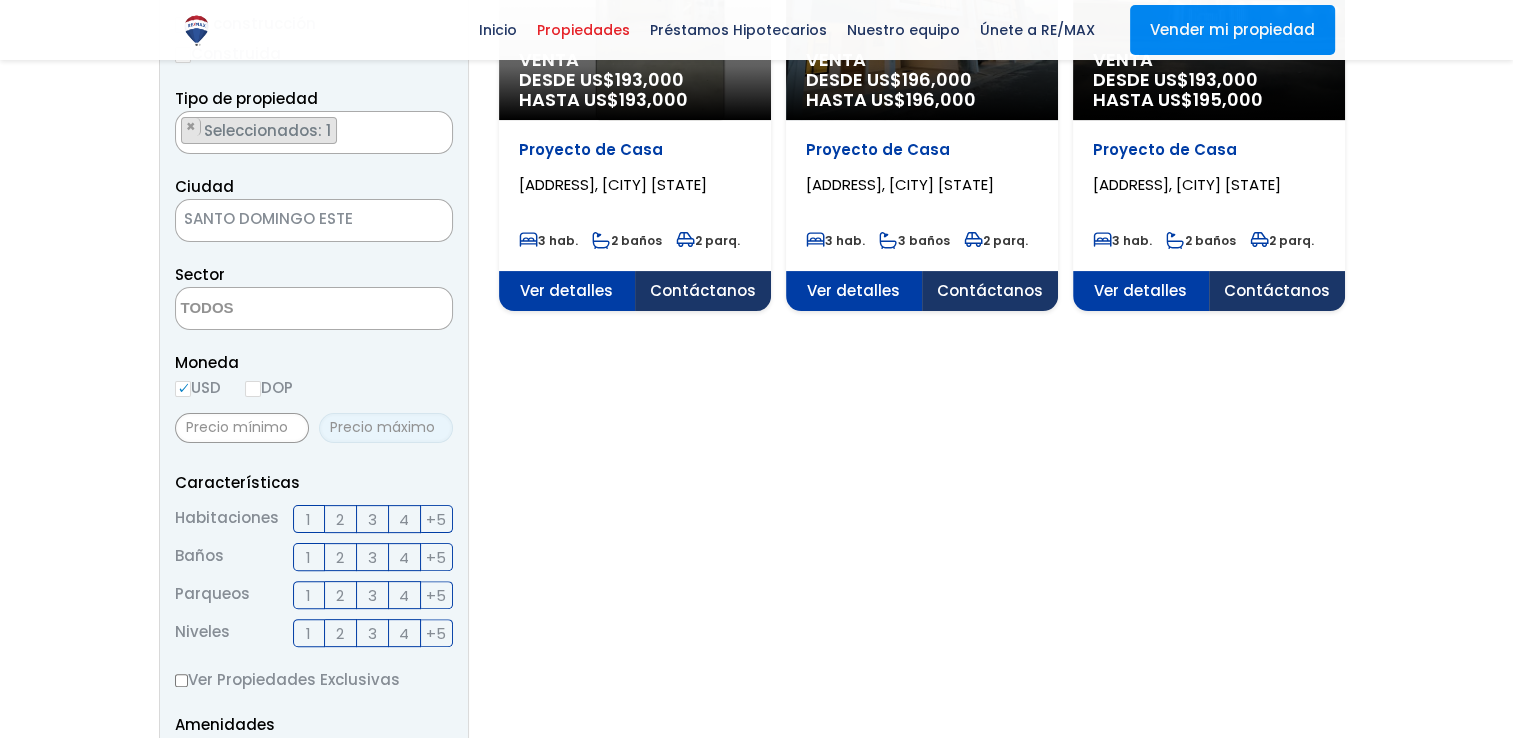 click at bounding box center [386, 428] 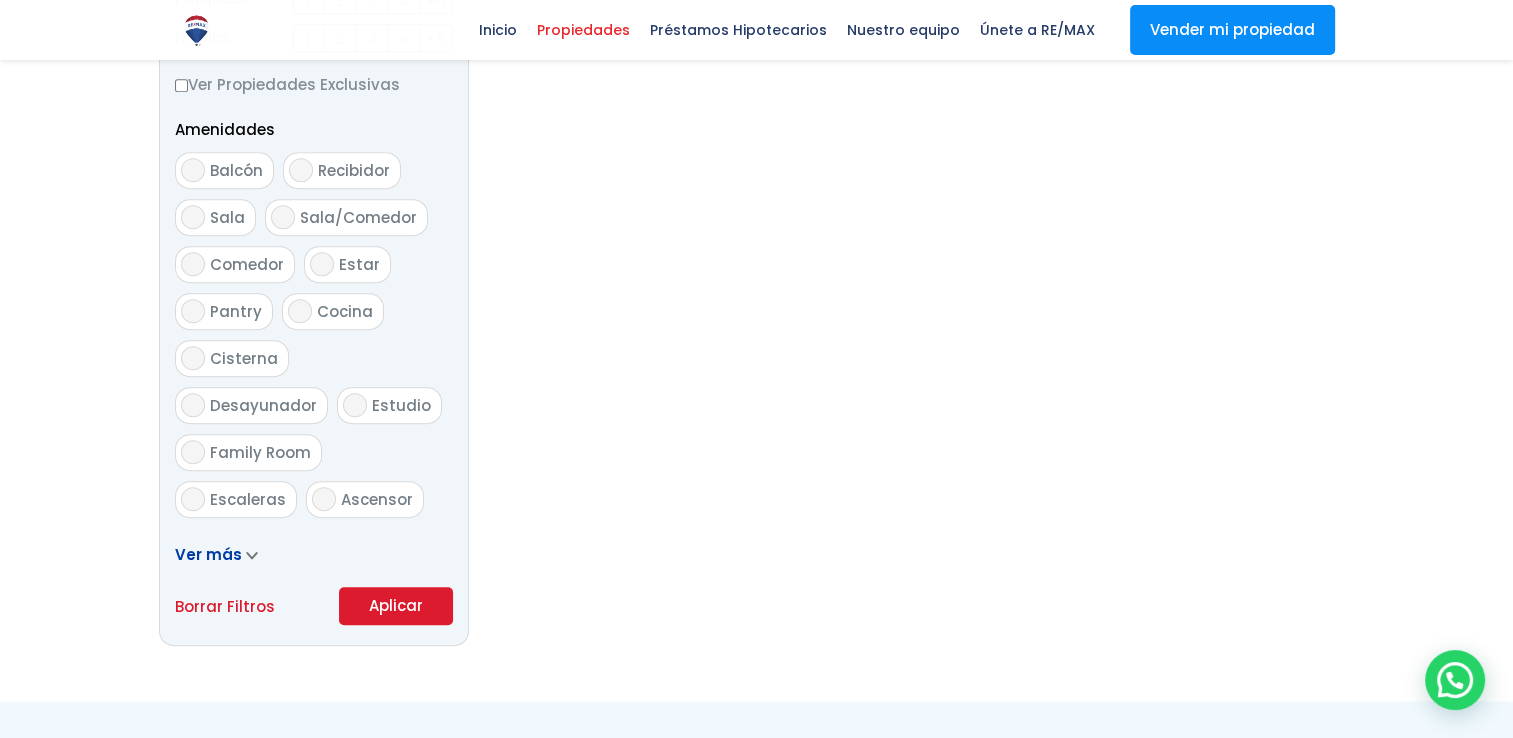 scroll, scrollTop: 1200, scrollLeft: 0, axis: vertical 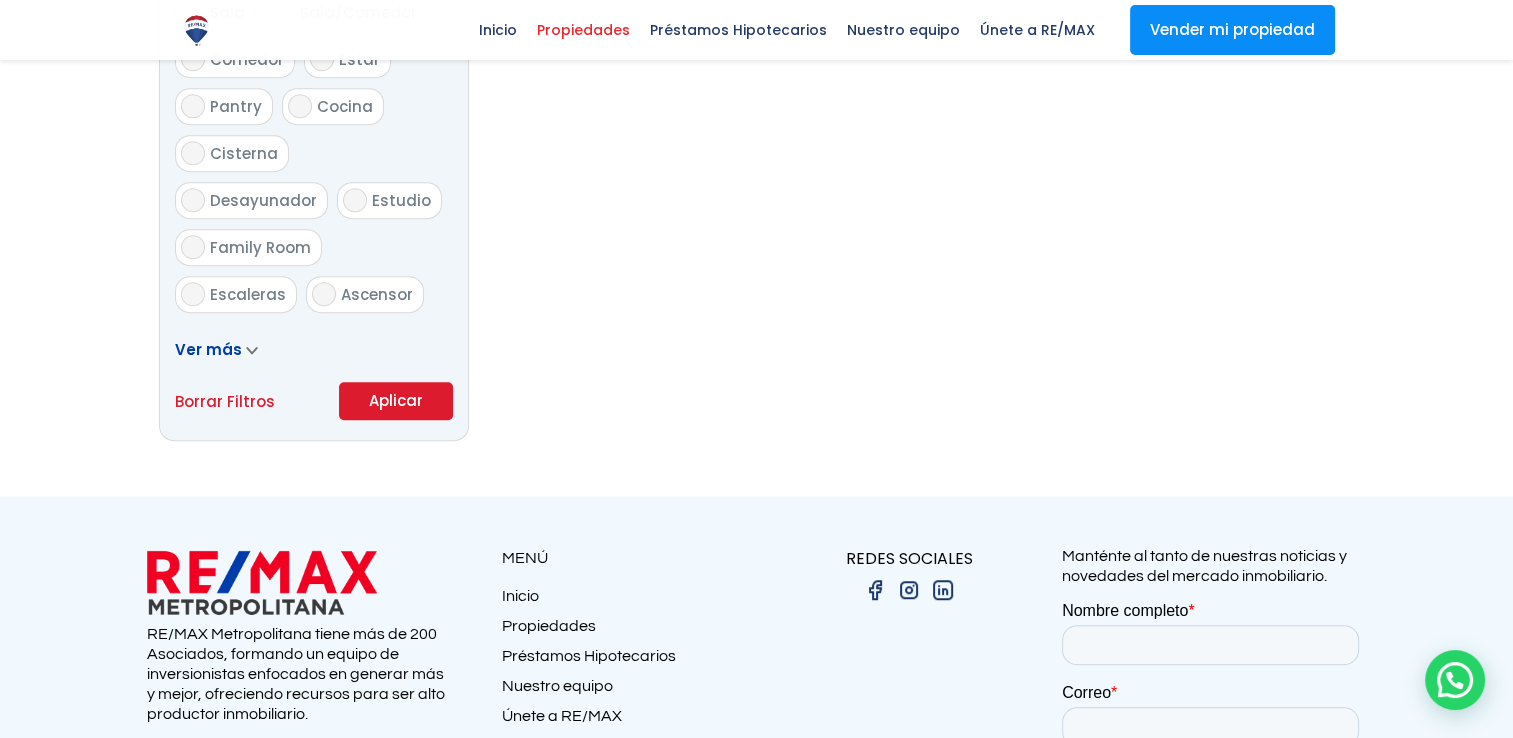type on "10,000,000" 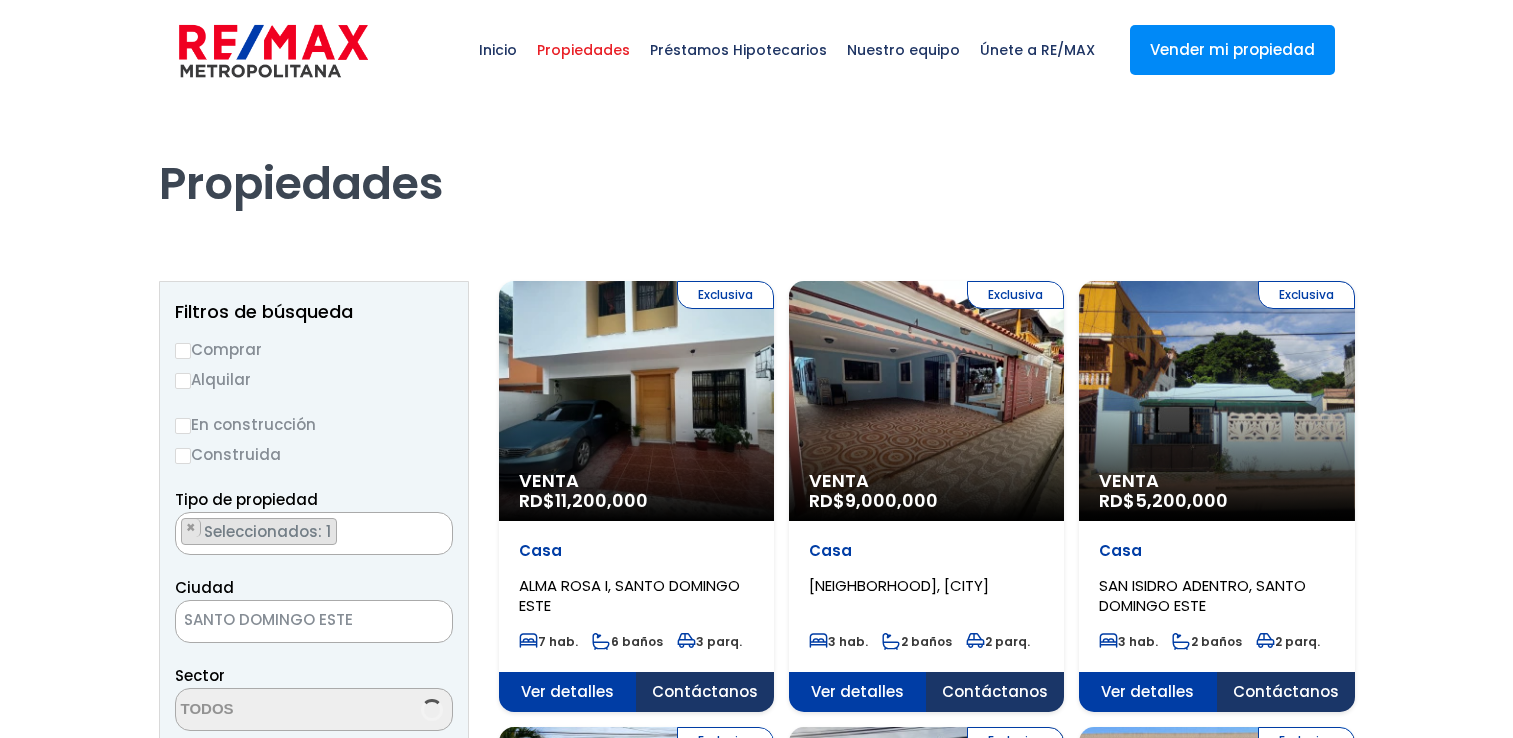 scroll, scrollTop: 0, scrollLeft: 0, axis: both 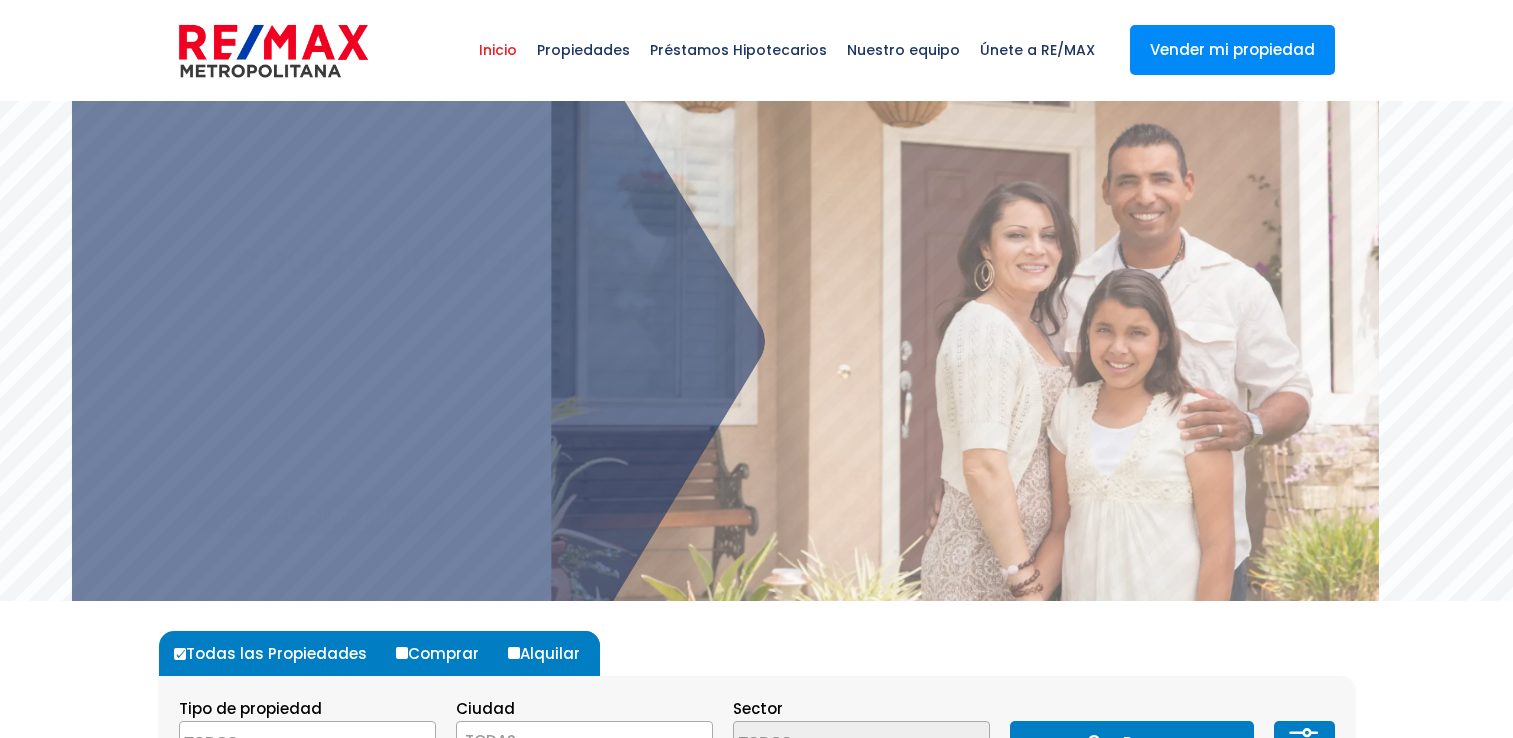 select 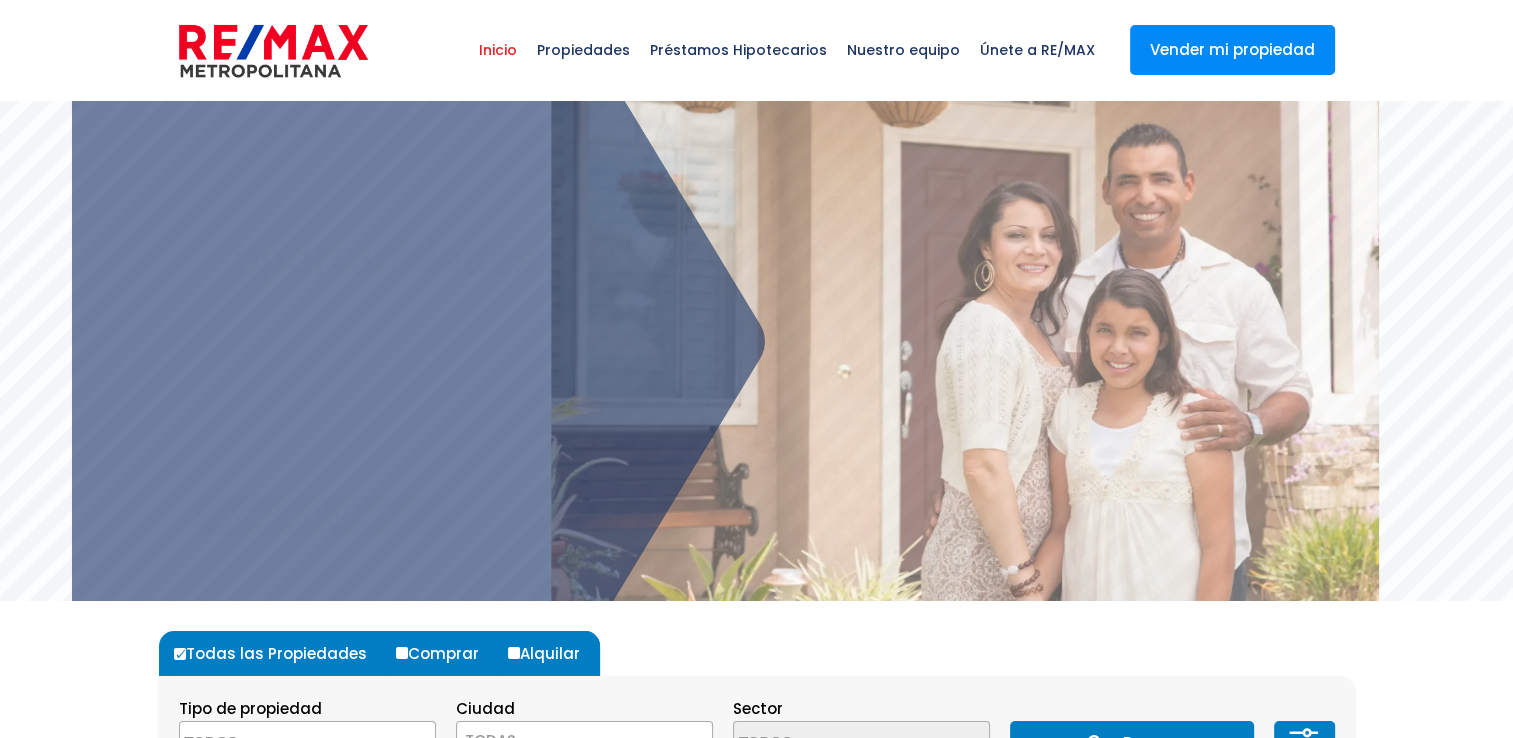 scroll, scrollTop: 0, scrollLeft: 0, axis: both 